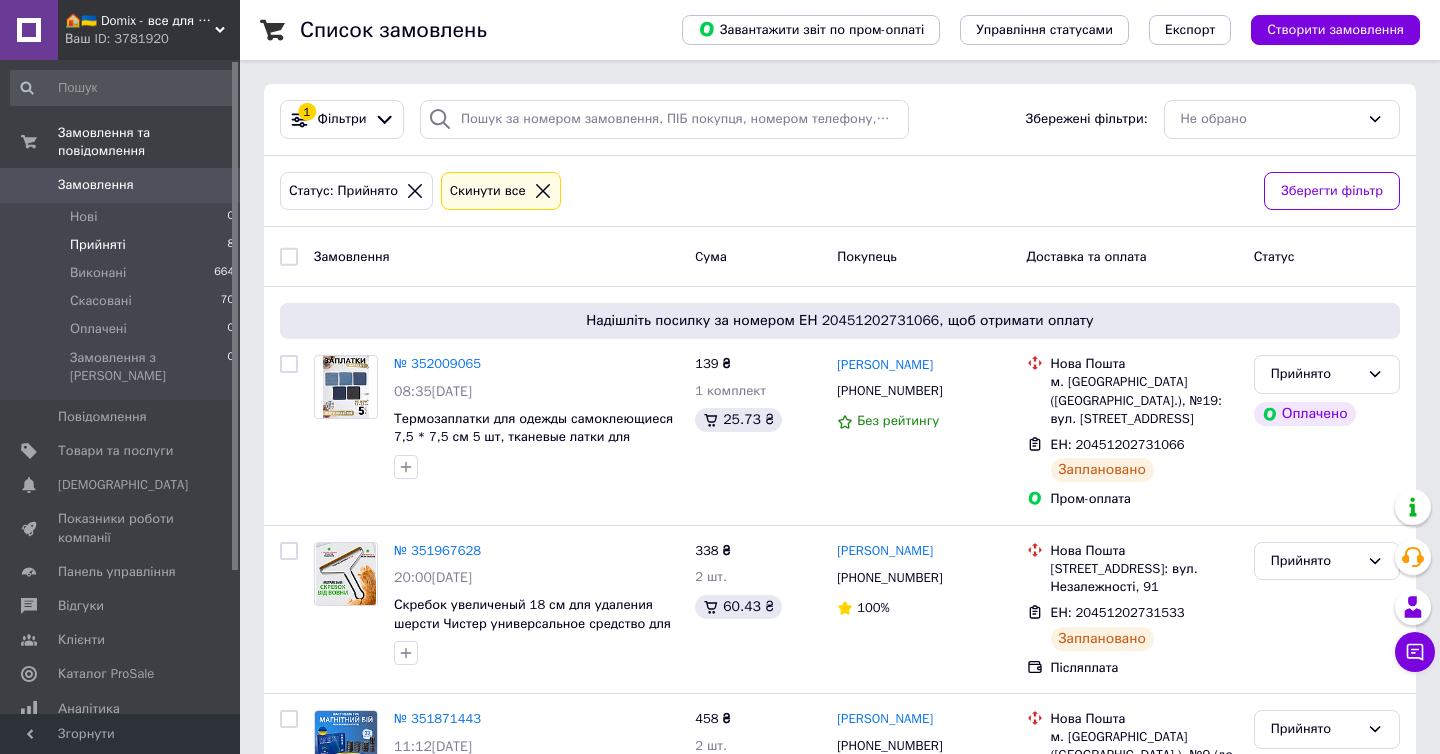 scroll, scrollTop: 0, scrollLeft: 0, axis: both 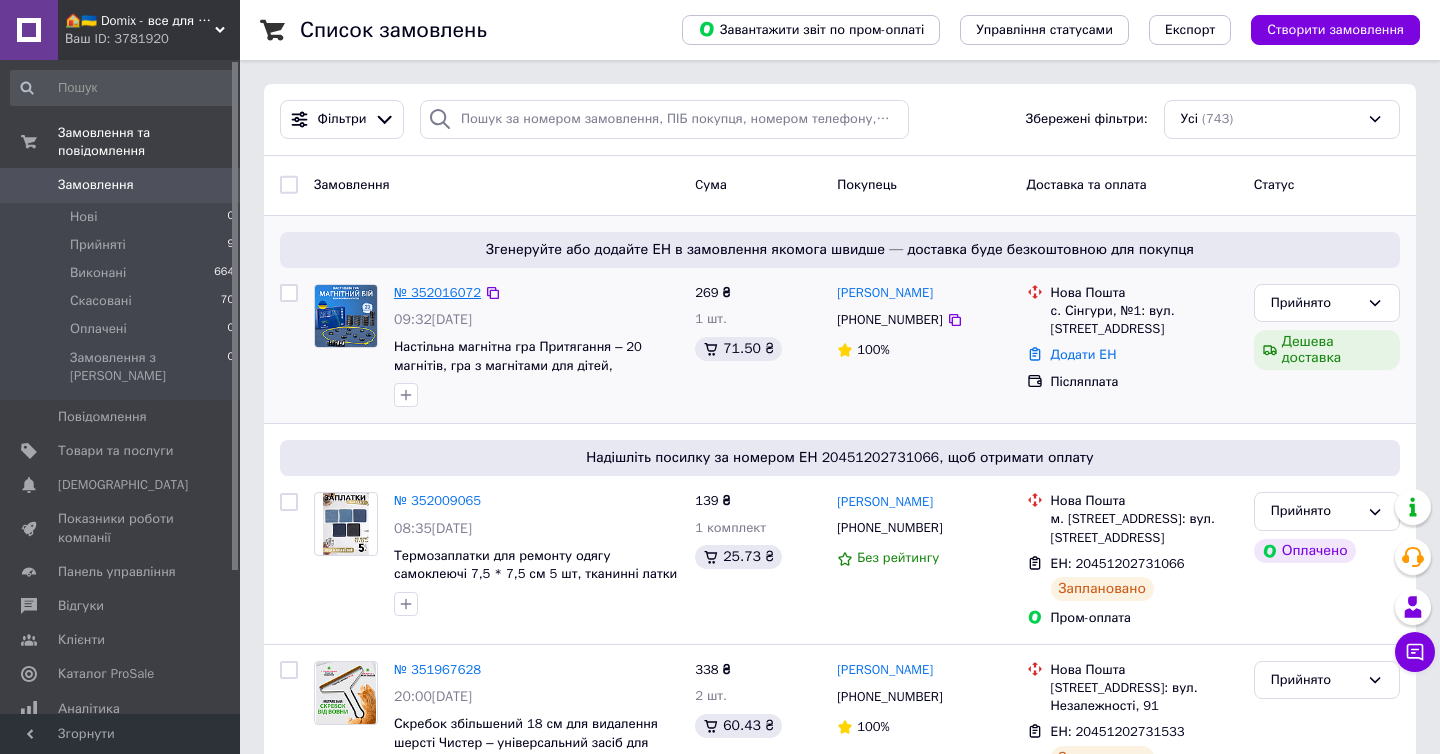 click on "№ 352016072" at bounding box center [437, 292] 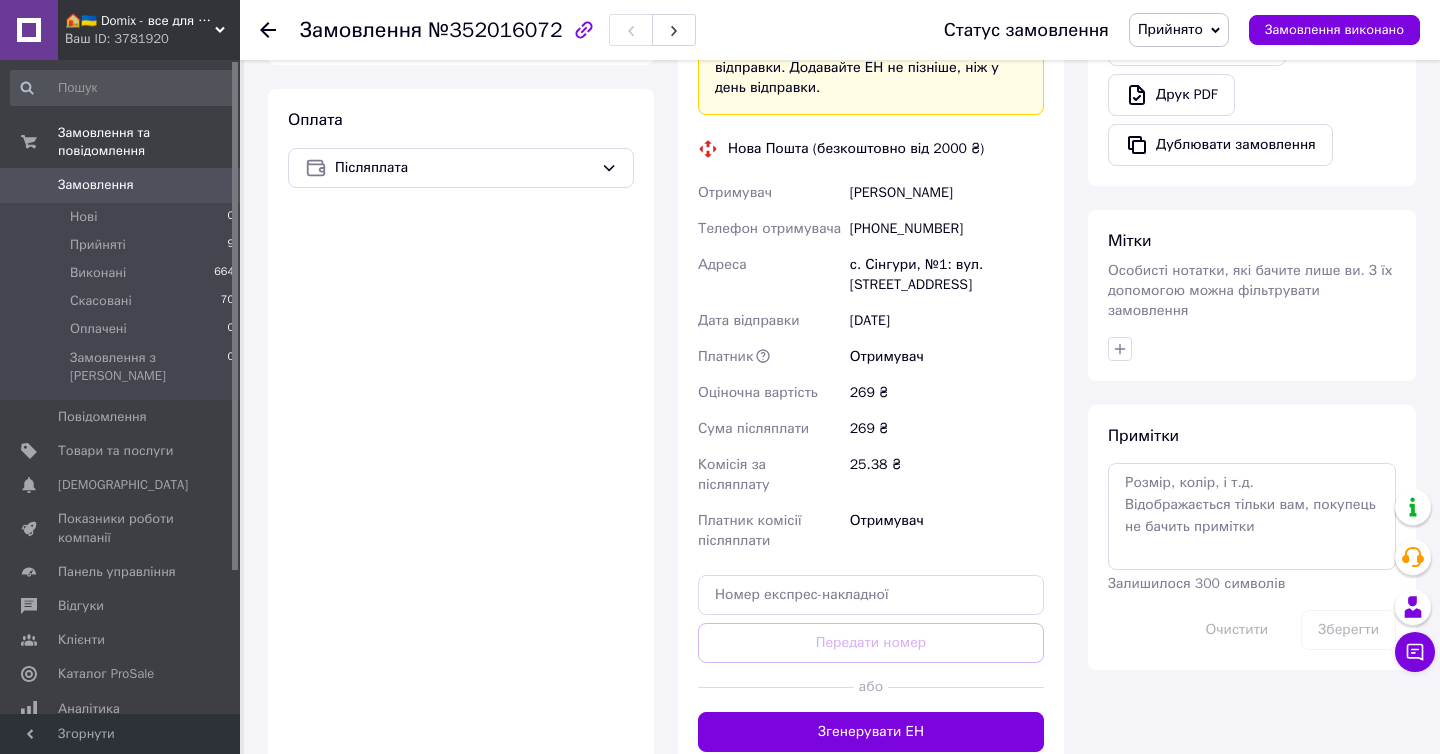 scroll, scrollTop: 775, scrollLeft: 0, axis: vertical 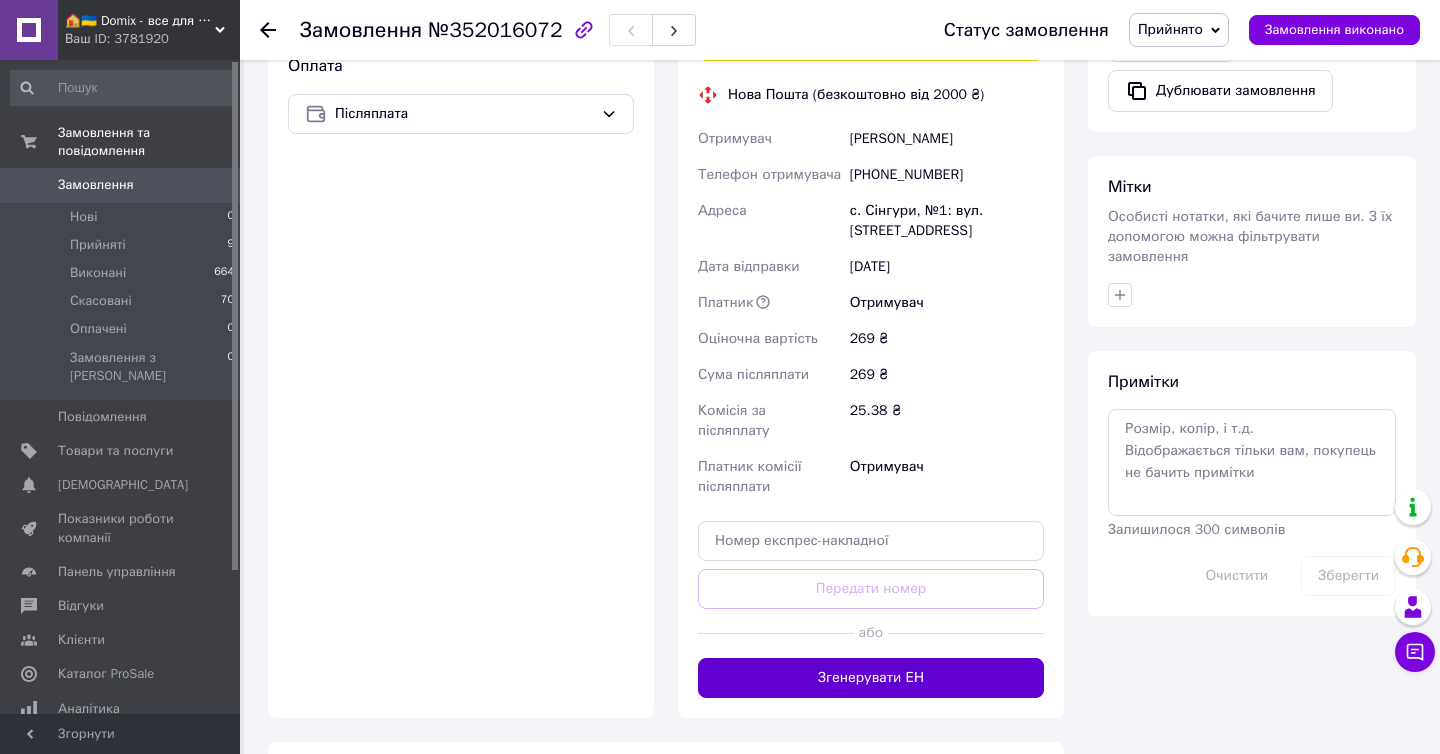 click on "Згенерувати ЕН" at bounding box center (871, 678) 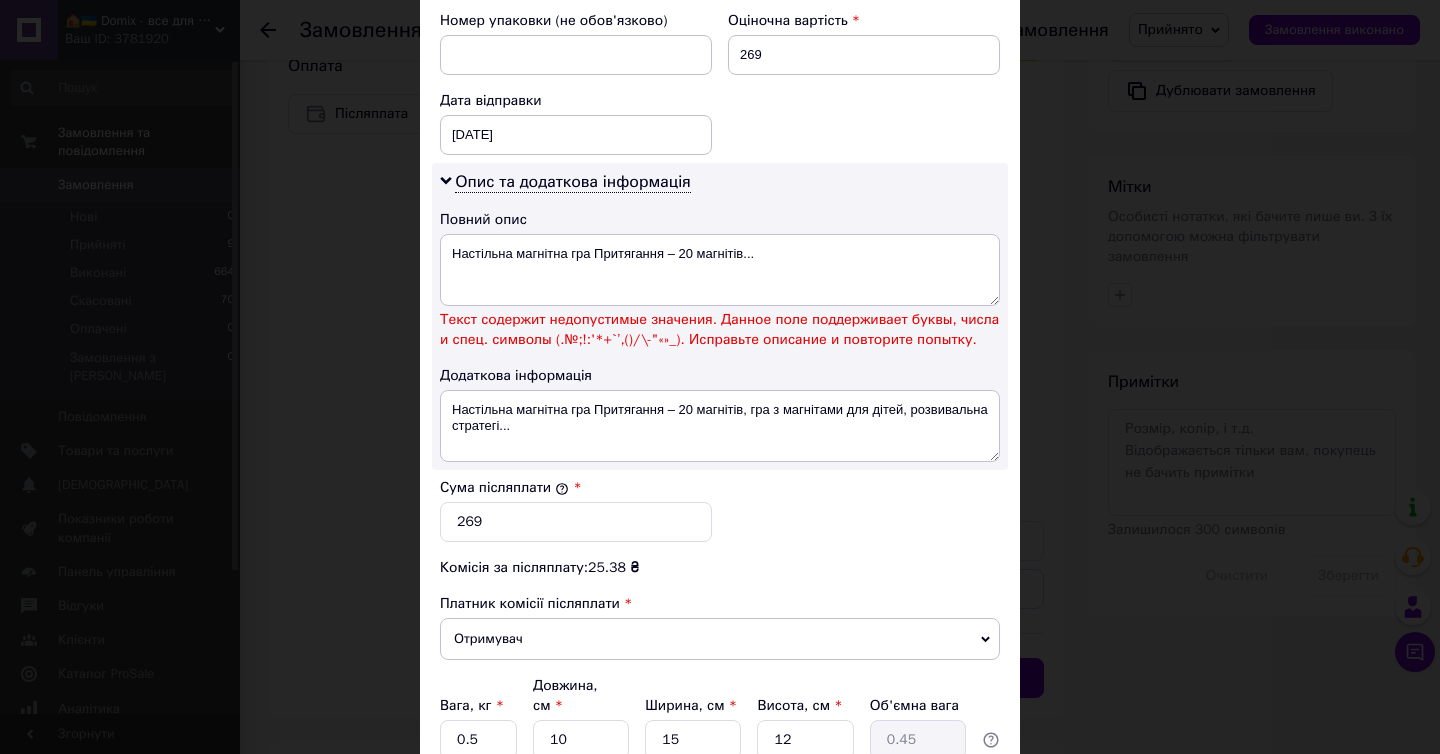 scroll, scrollTop: 868, scrollLeft: 0, axis: vertical 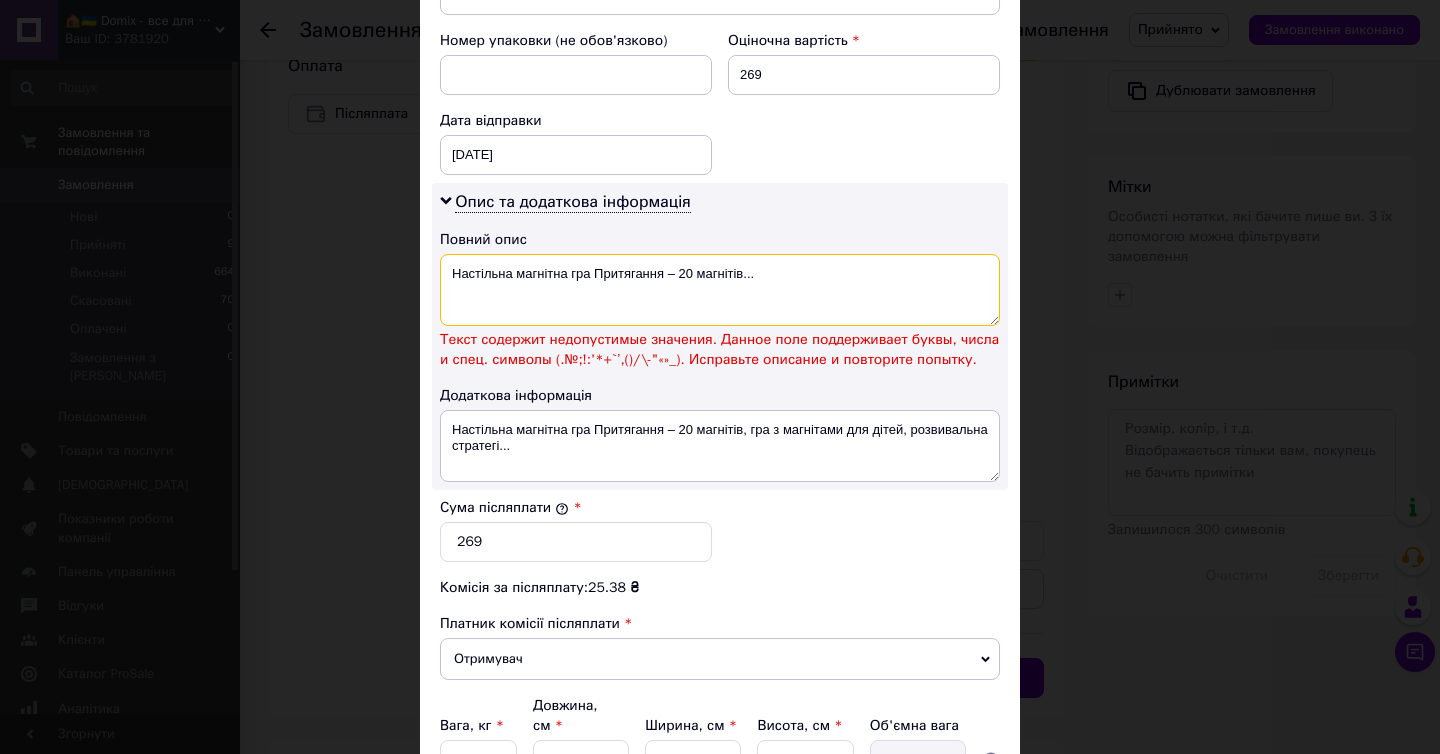 drag, startPoint x: 660, startPoint y: 278, endPoint x: 901, endPoint y: 278, distance: 241 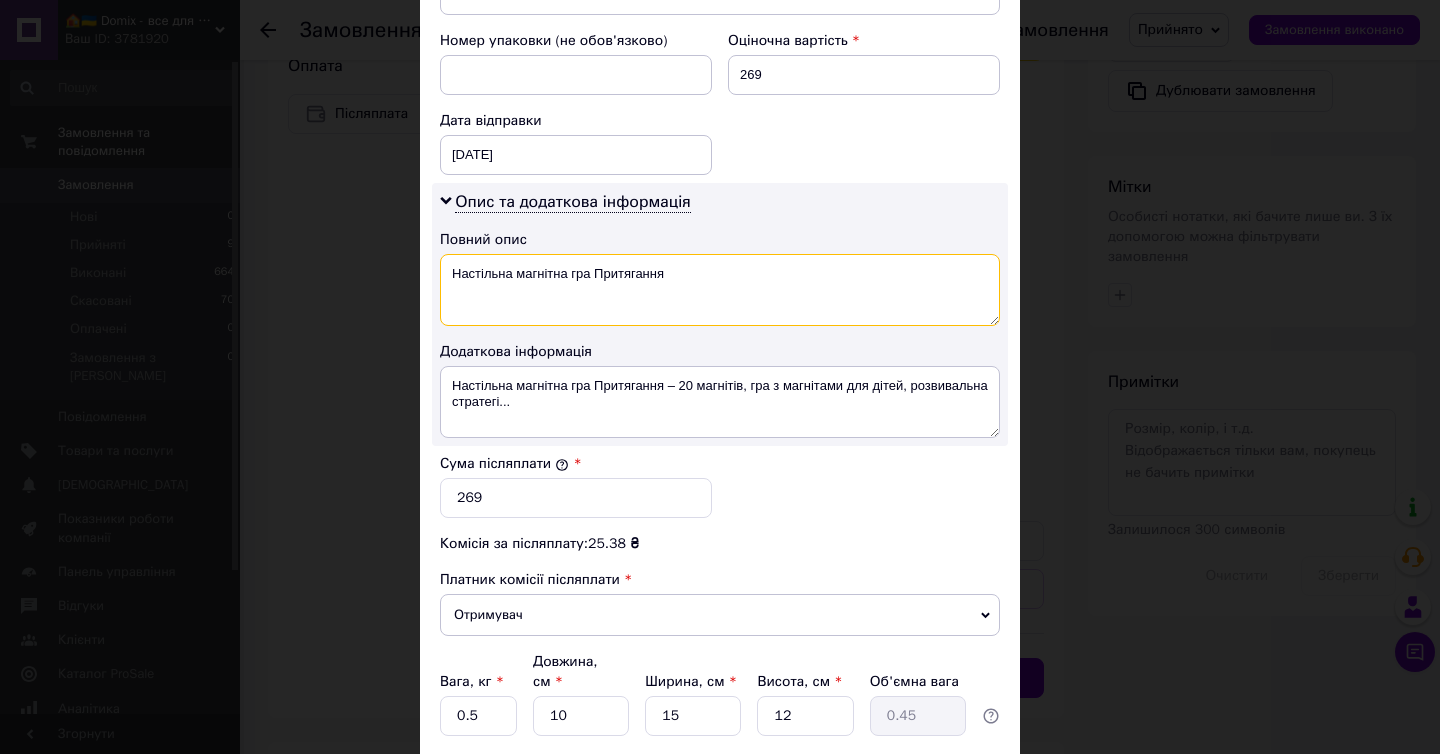 scroll, scrollTop: 1036, scrollLeft: 0, axis: vertical 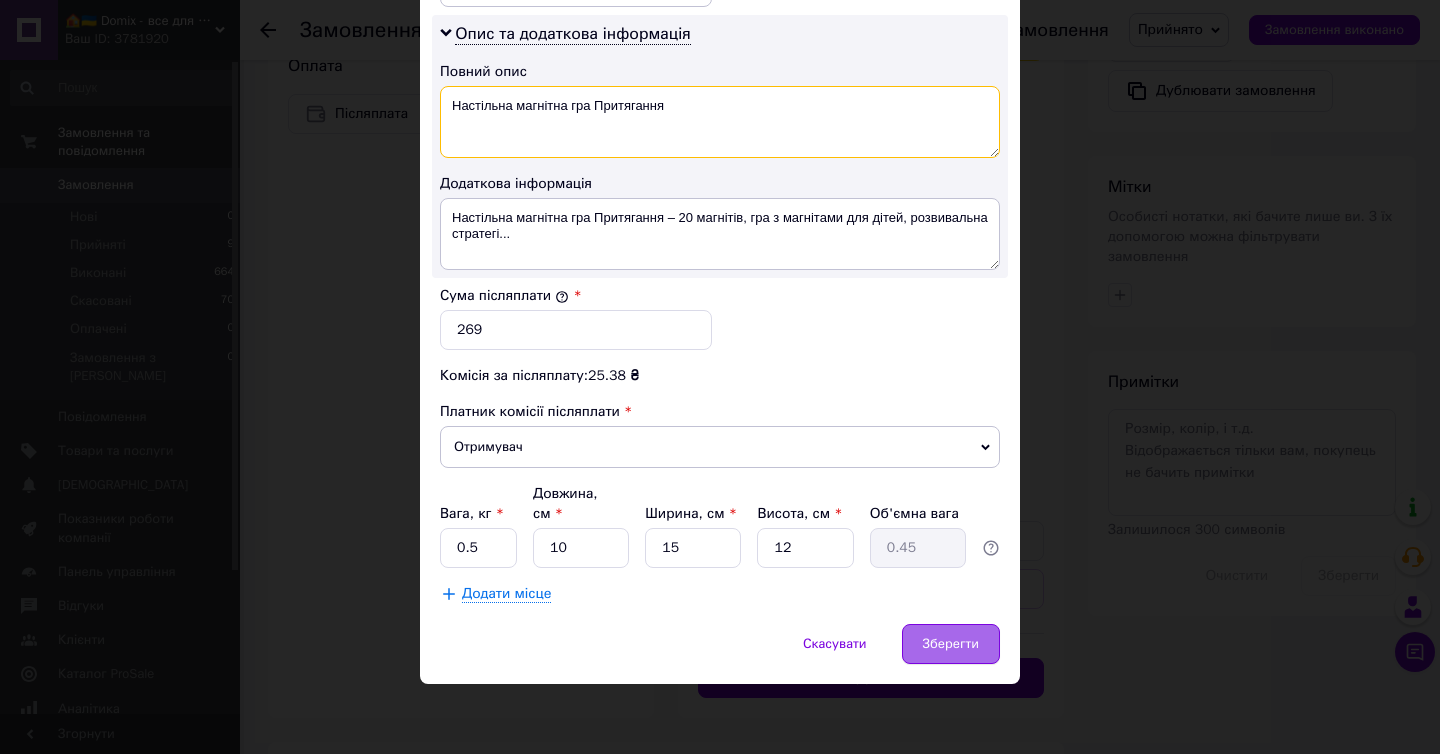 type on "Настільна магнітна гра Притягання" 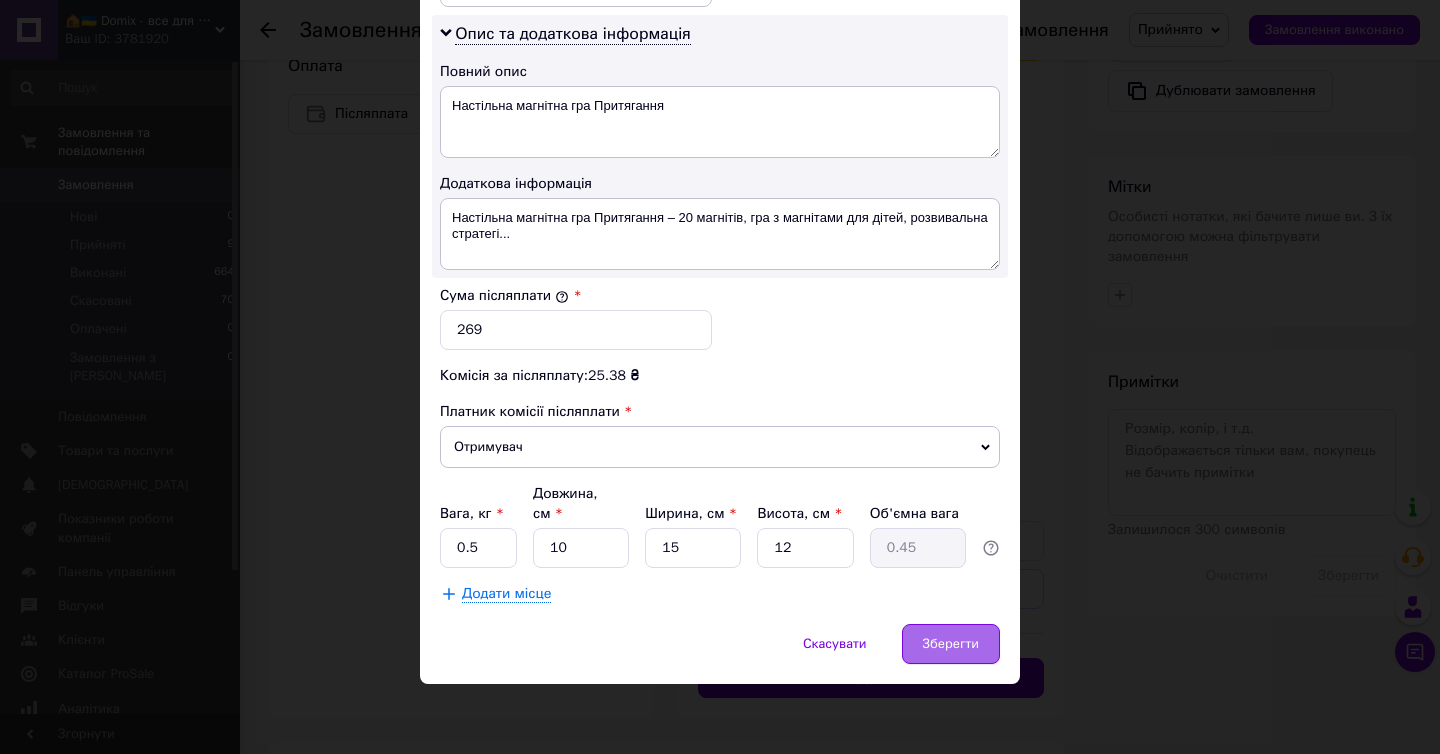 click on "Зберегти" at bounding box center (951, 644) 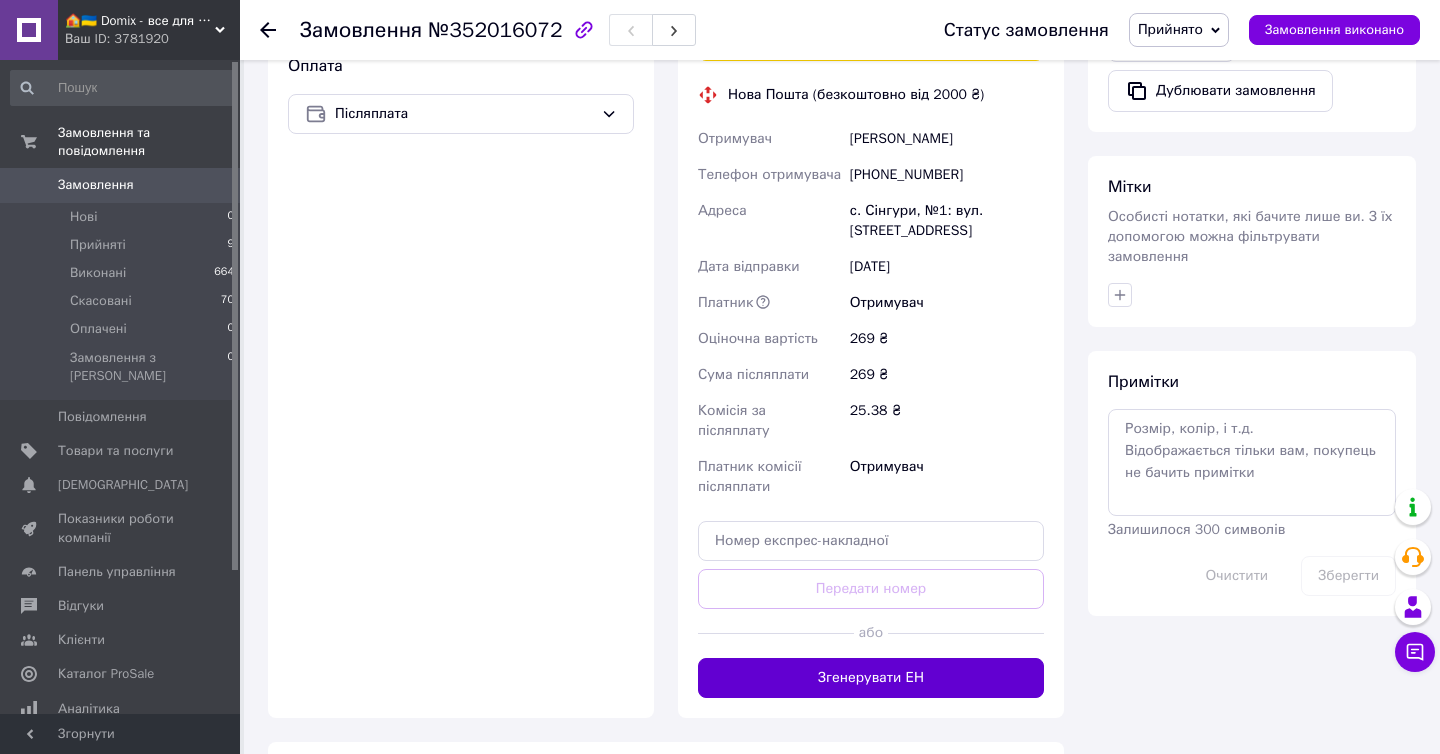 click on "Згенерувати ЕН" at bounding box center [871, 678] 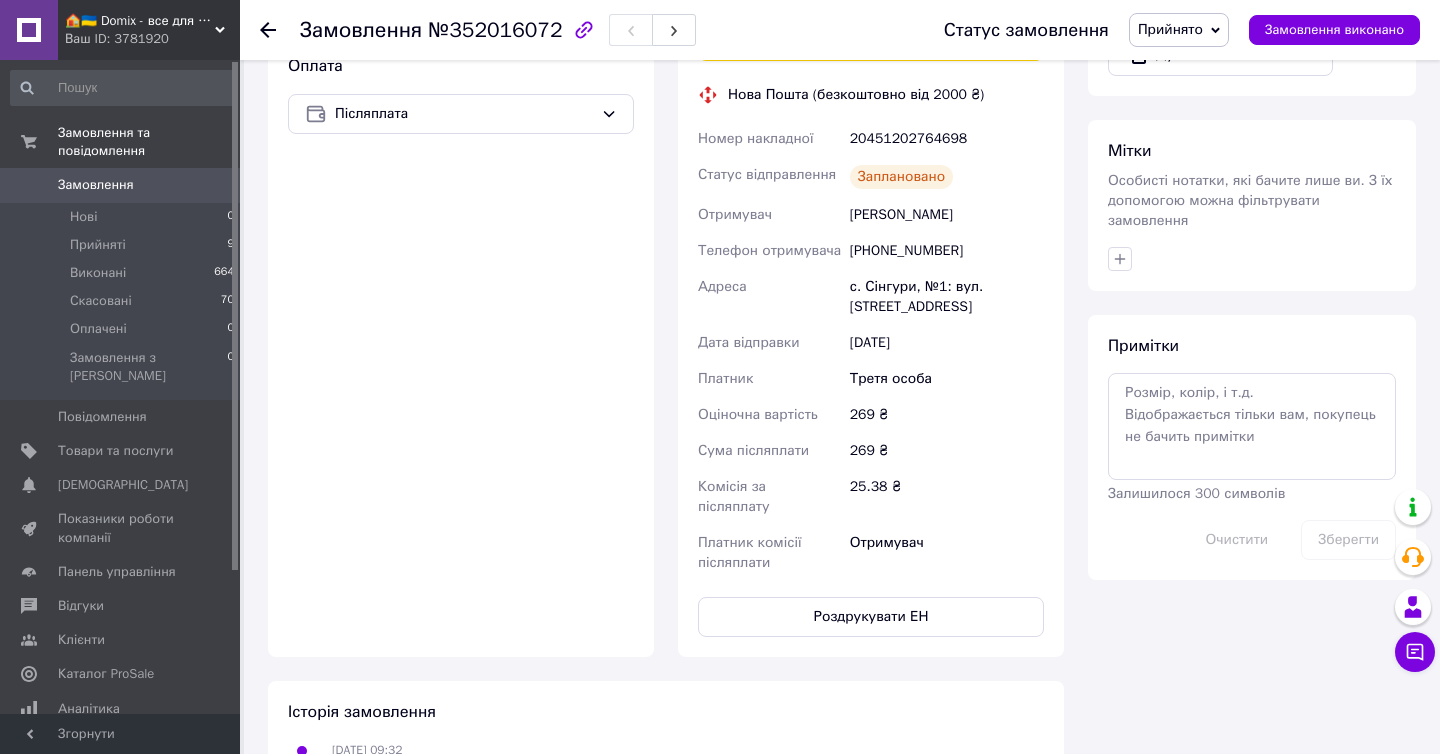 scroll, scrollTop: 459, scrollLeft: 0, axis: vertical 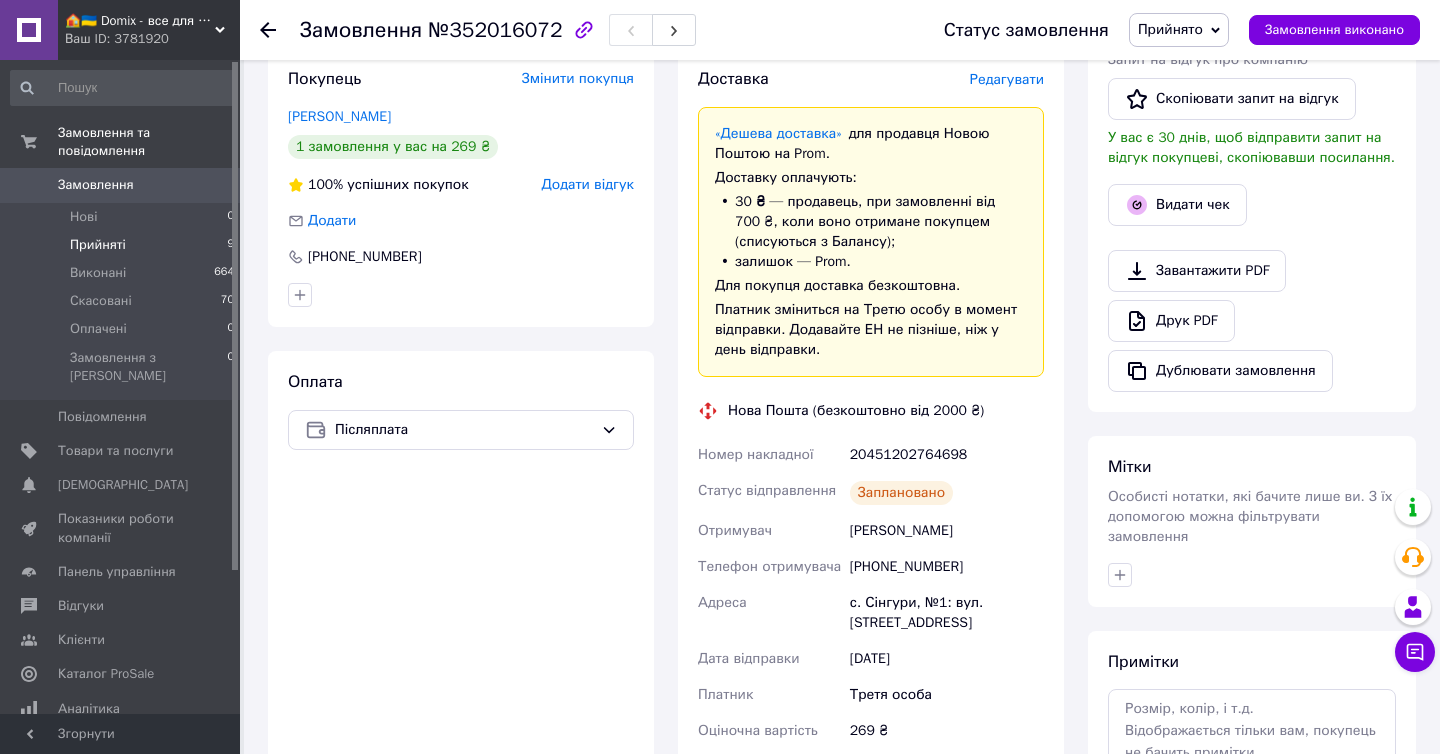 click on "Прийняті 9" at bounding box center (123, 245) 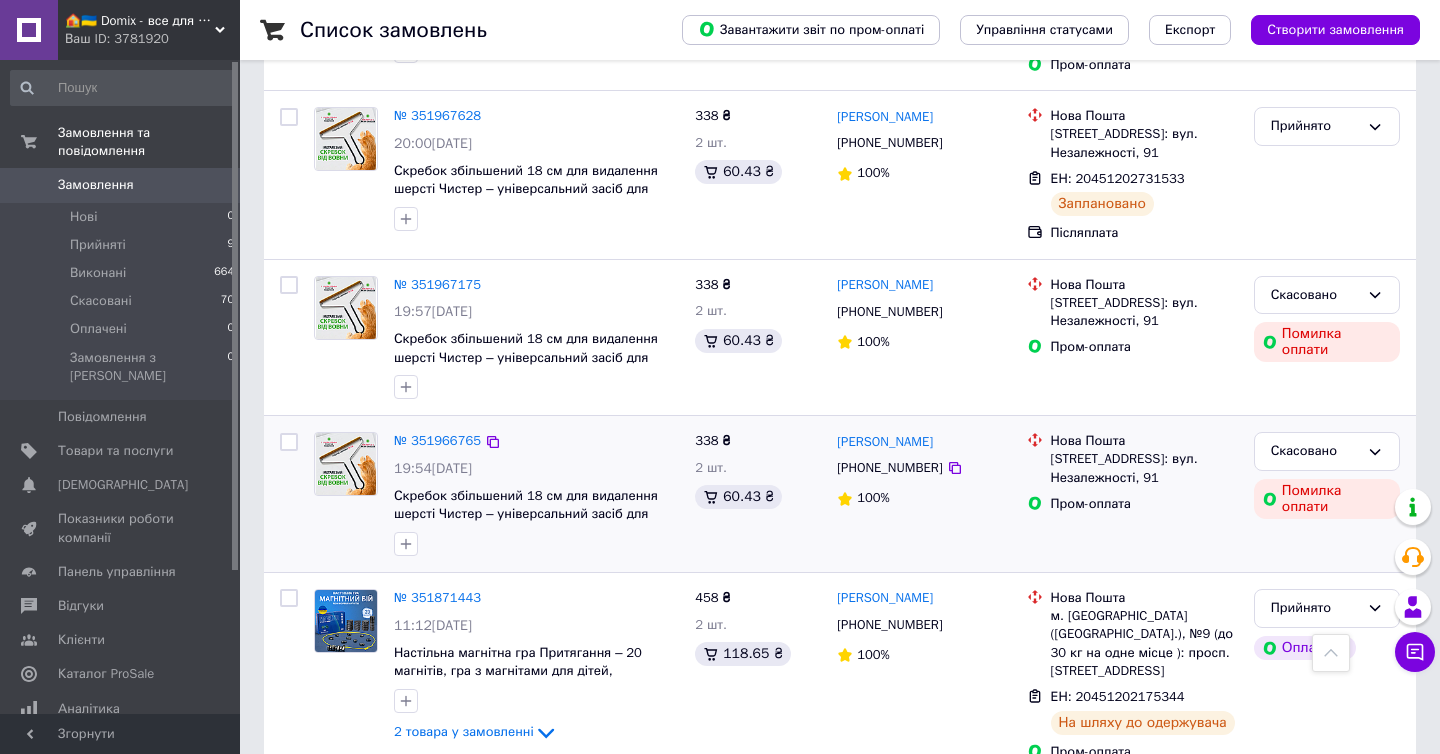 scroll, scrollTop: 938, scrollLeft: 0, axis: vertical 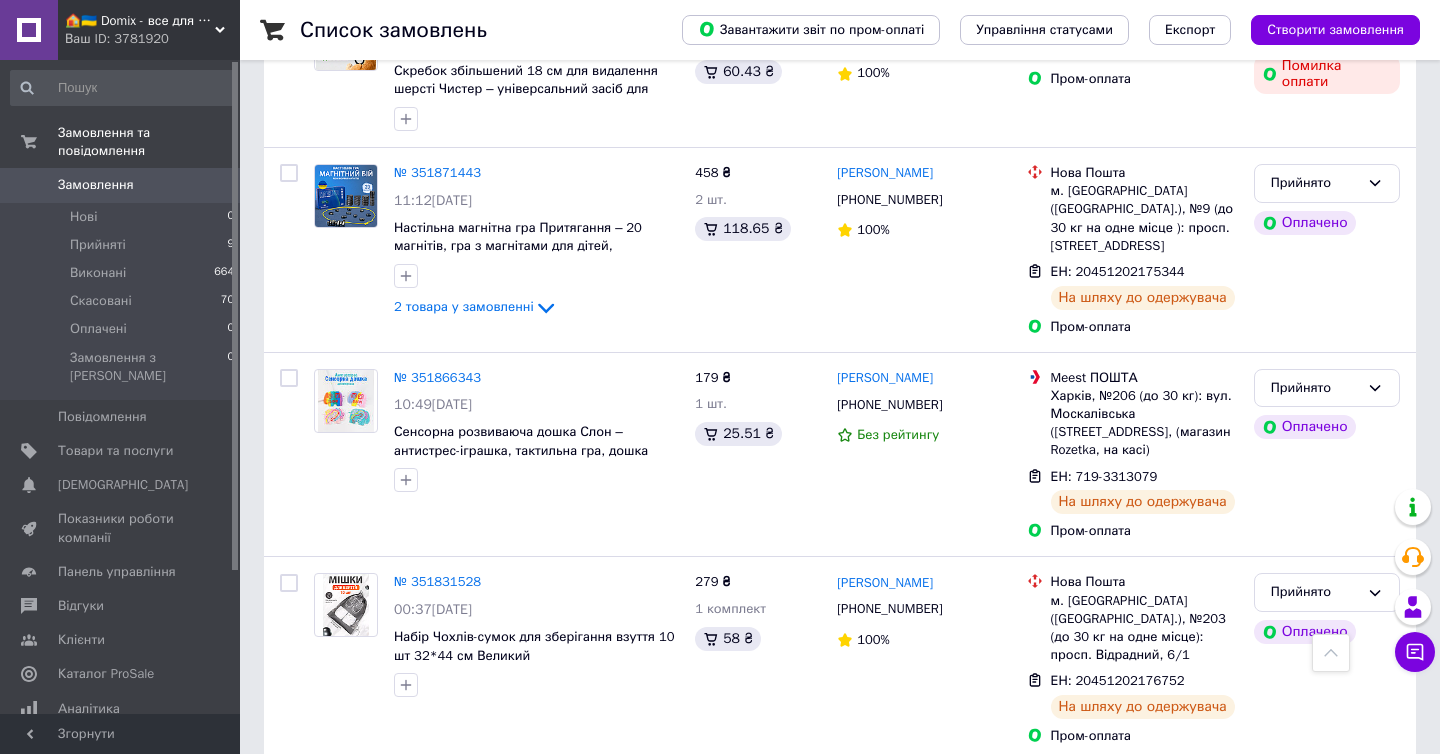 click on "Список замовлень" at bounding box center (471, 30) 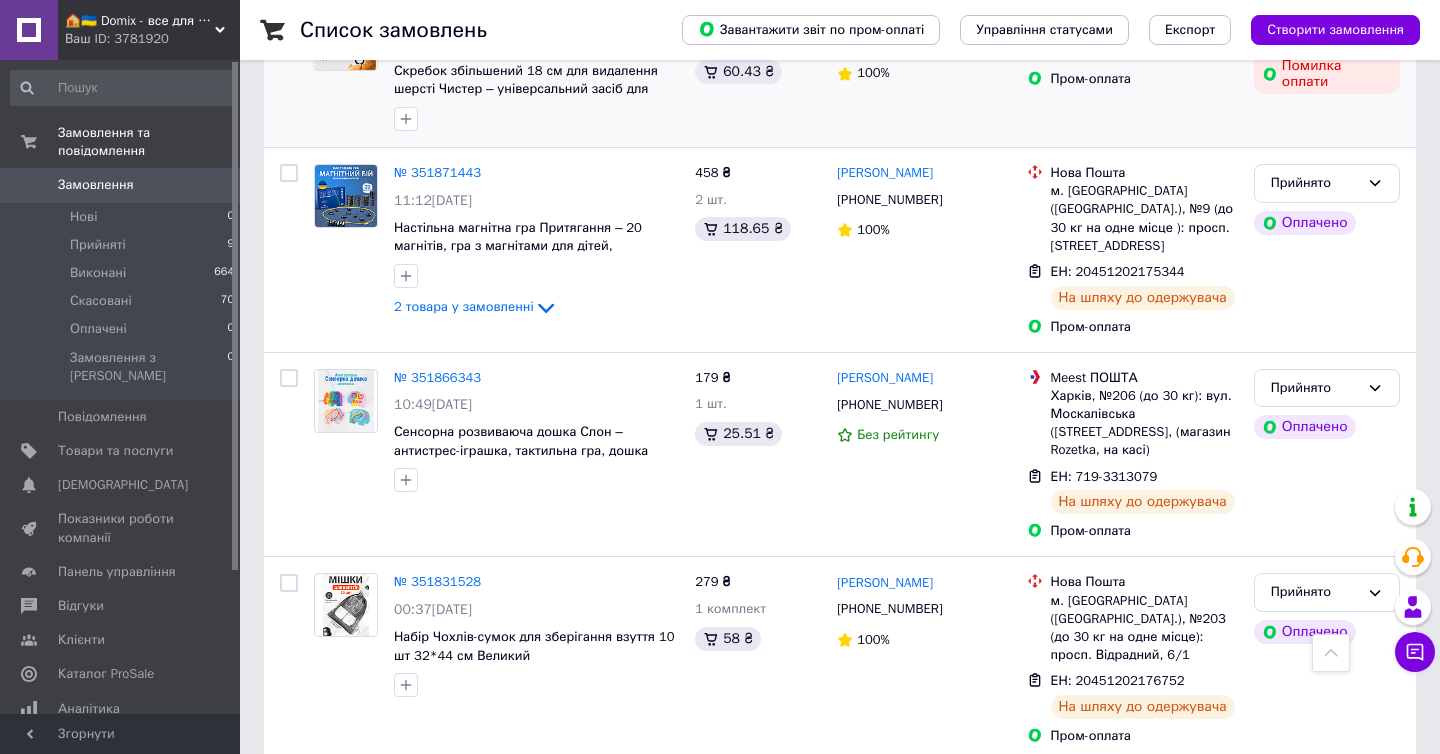 click on "Влад Маліцький +380684574801 100%" at bounding box center (923, 69) 